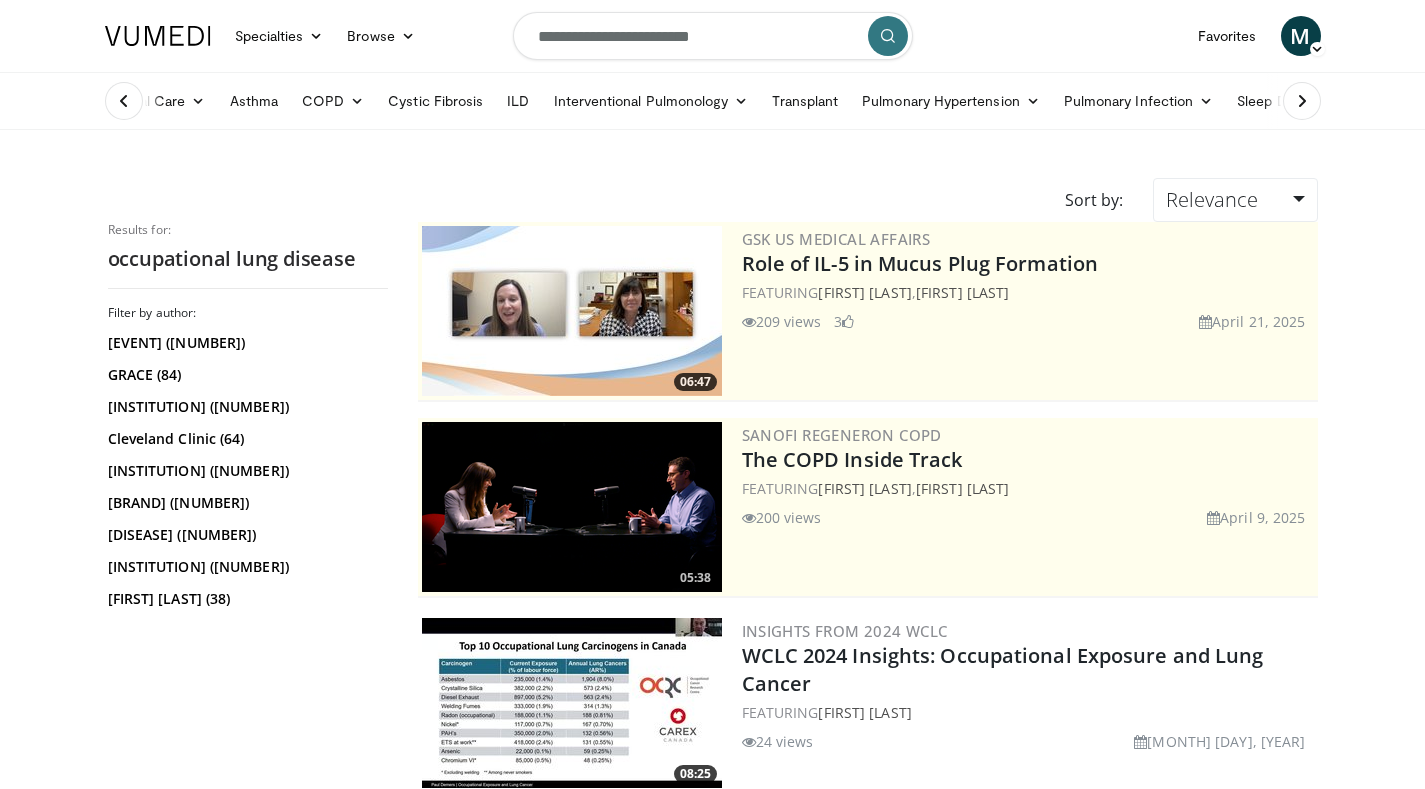 scroll, scrollTop: 0, scrollLeft: 0, axis: both 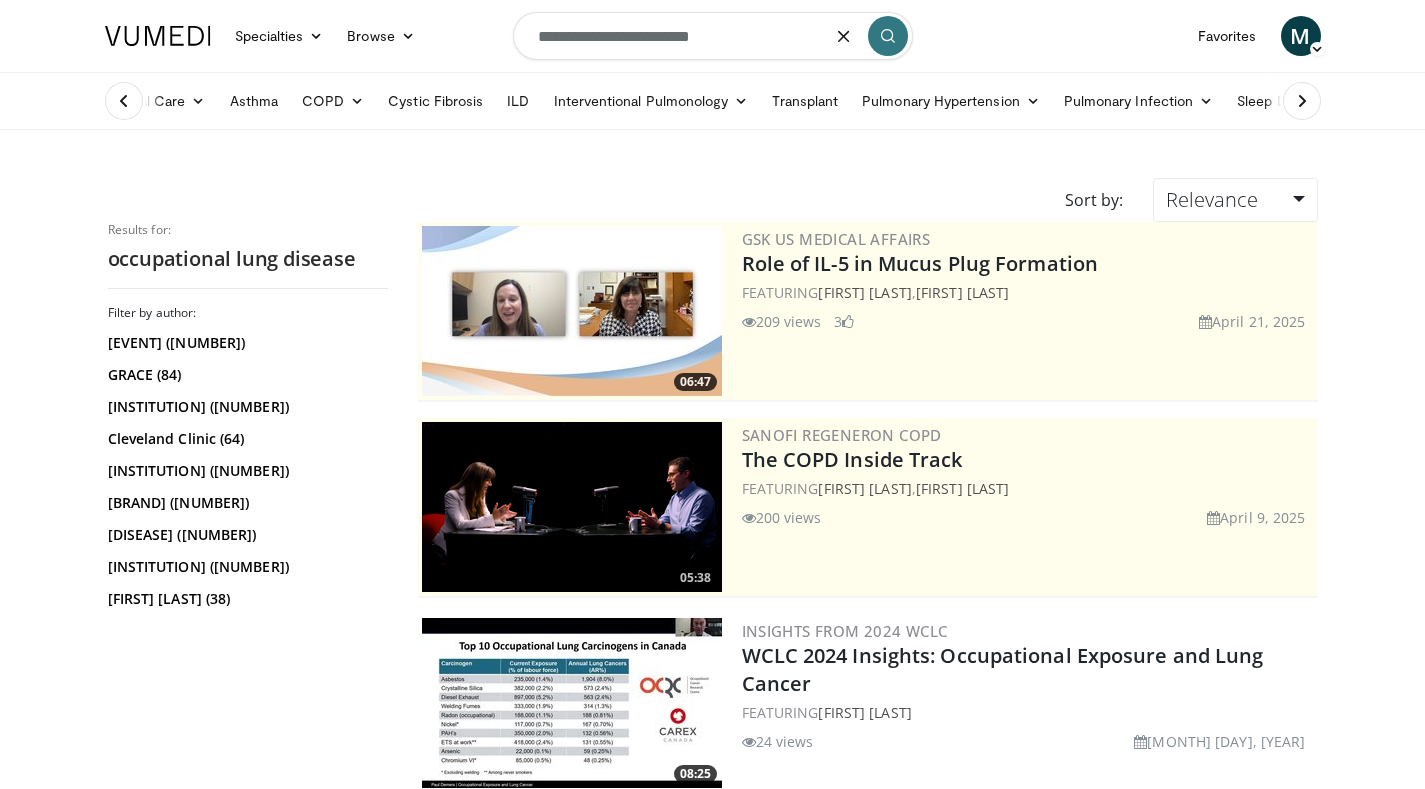 click on "**********" at bounding box center (713, 36) 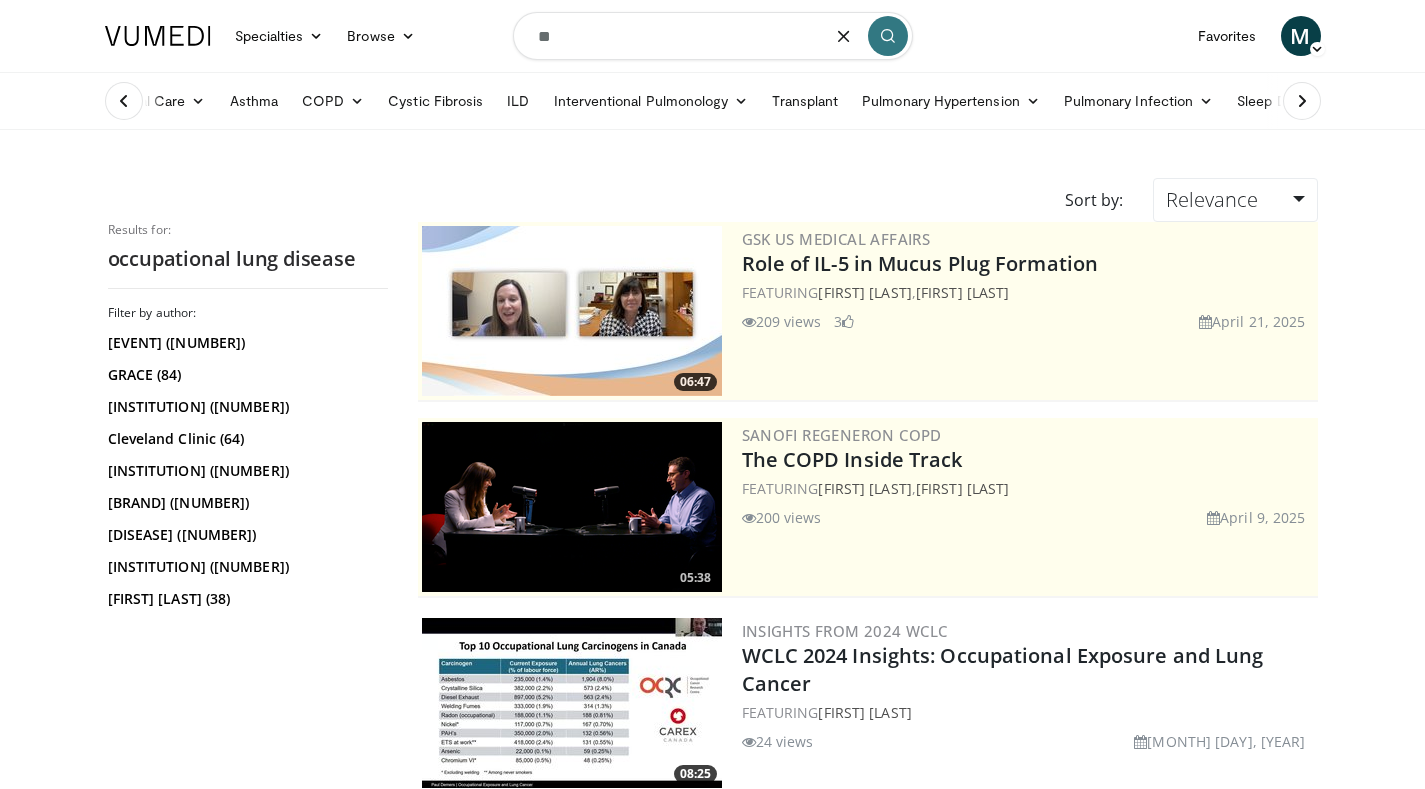 type on "*" 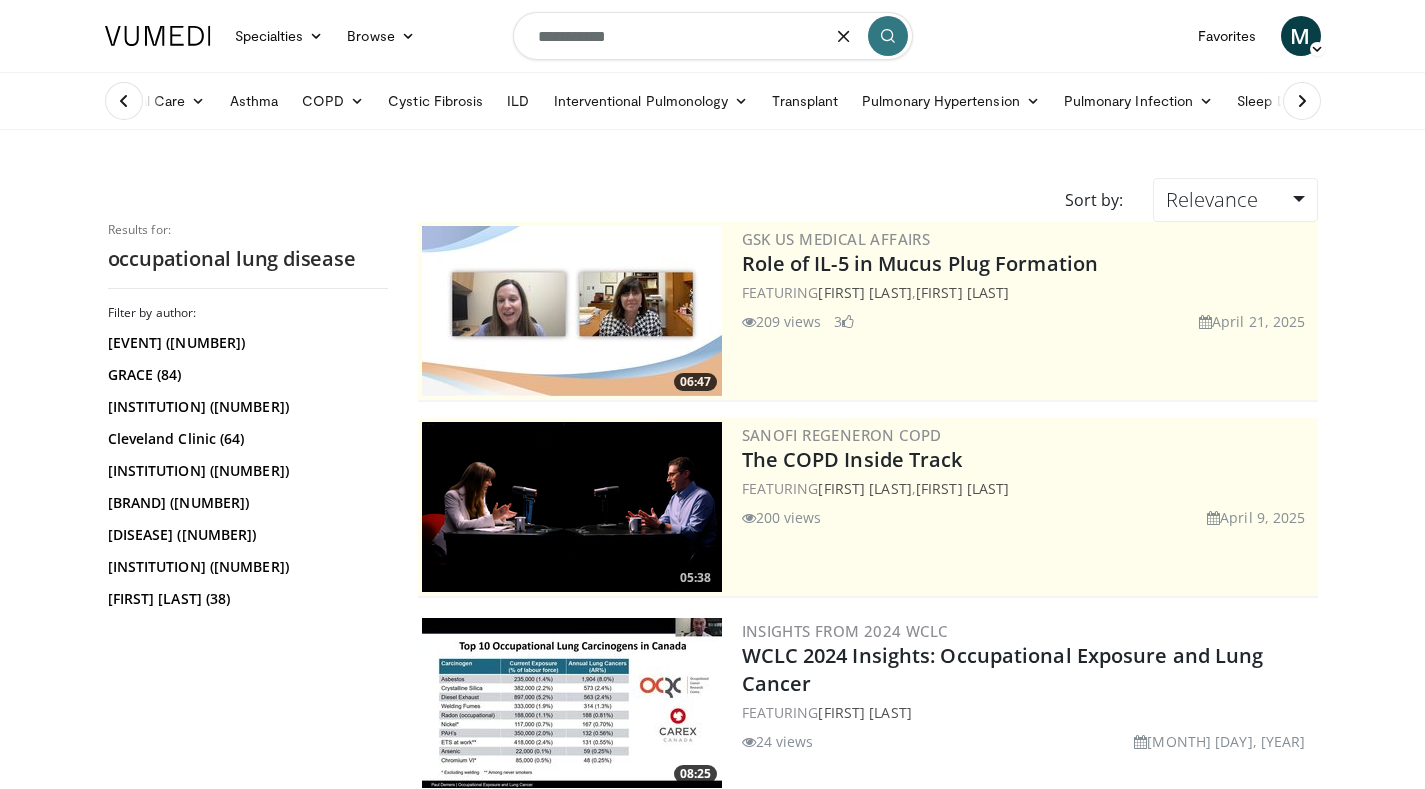 type on "**********" 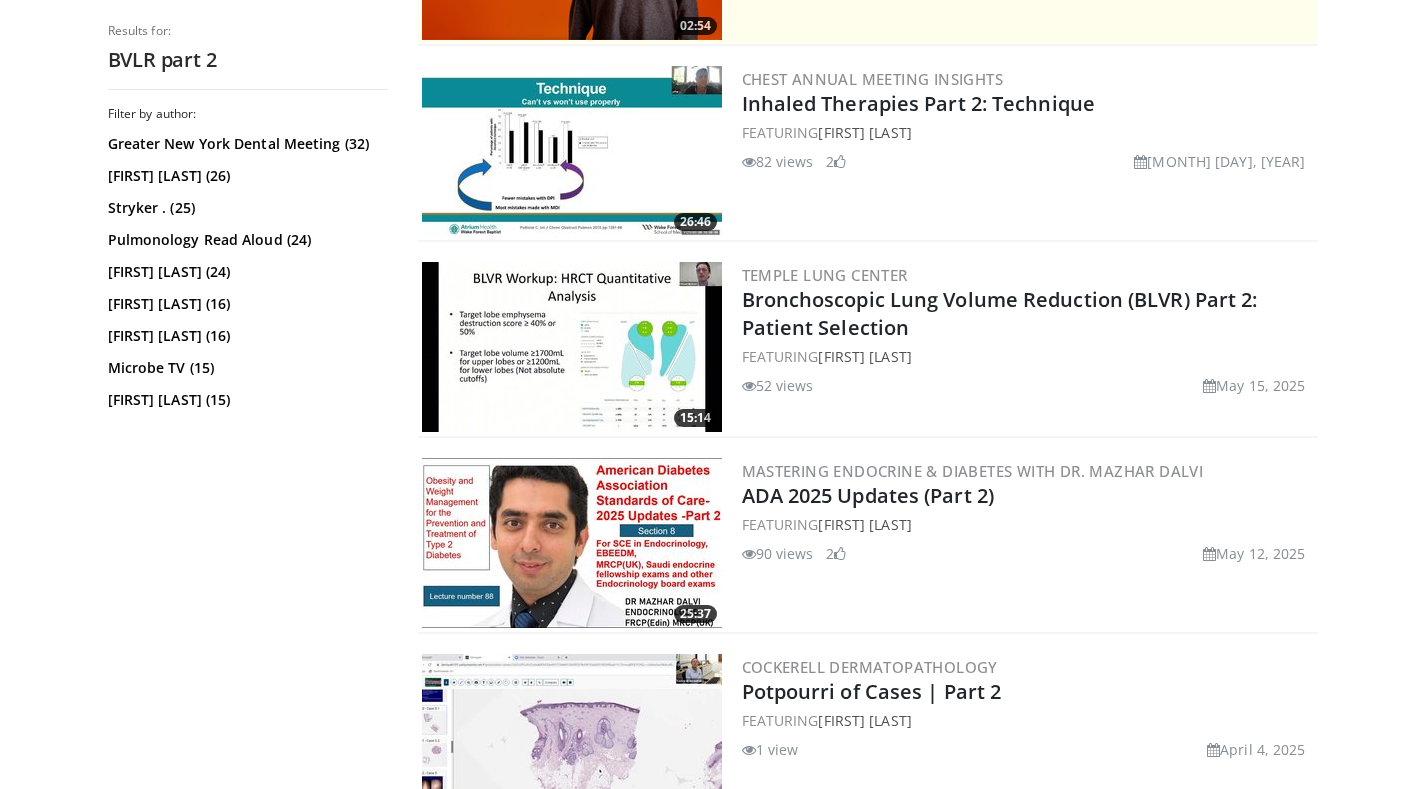 scroll, scrollTop: 605, scrollLeft: 0, axis: vertical 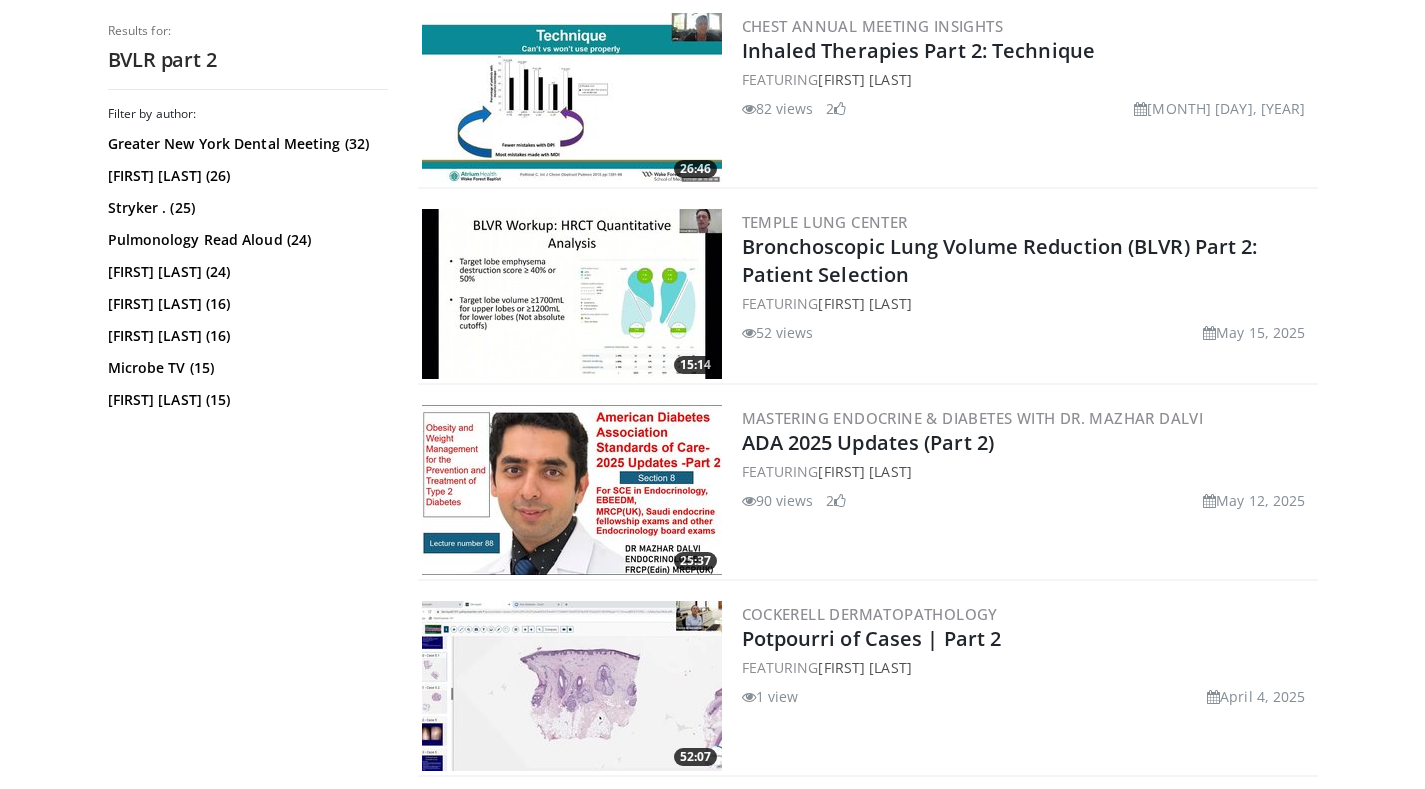 click at bounding box center (572, 294) 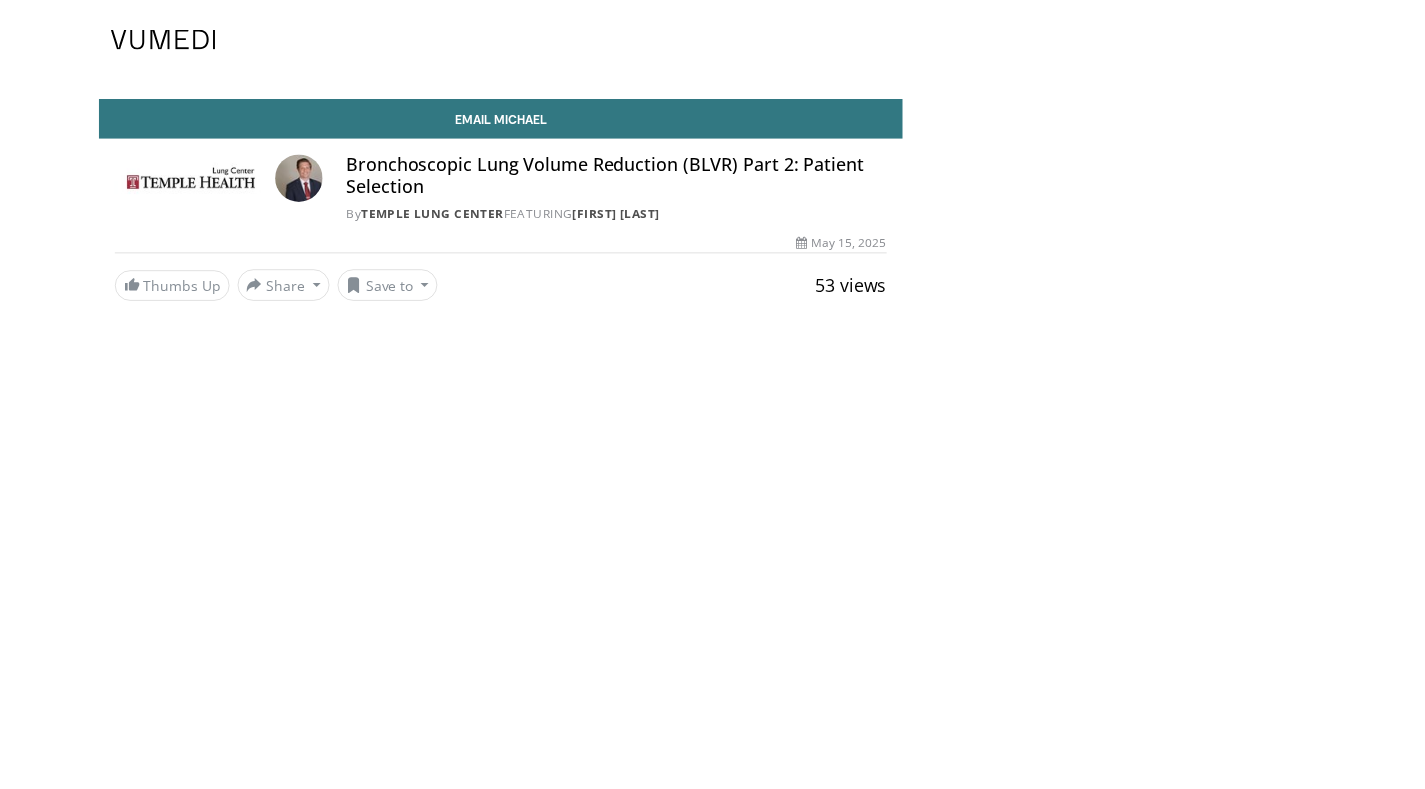 scroll, scrollTop: 0, scrollLeft: 0, axis: both 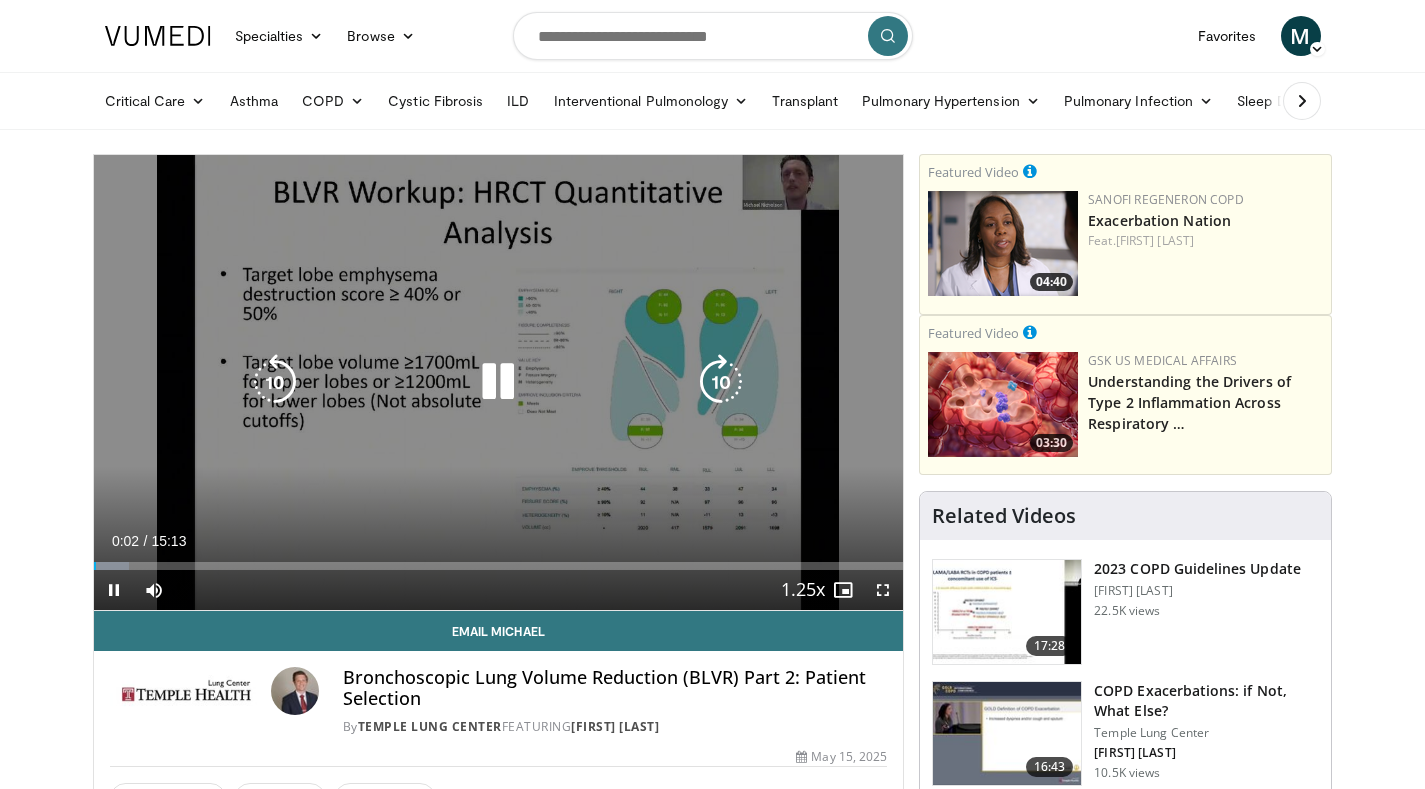 click at bounding box center (498, 382) 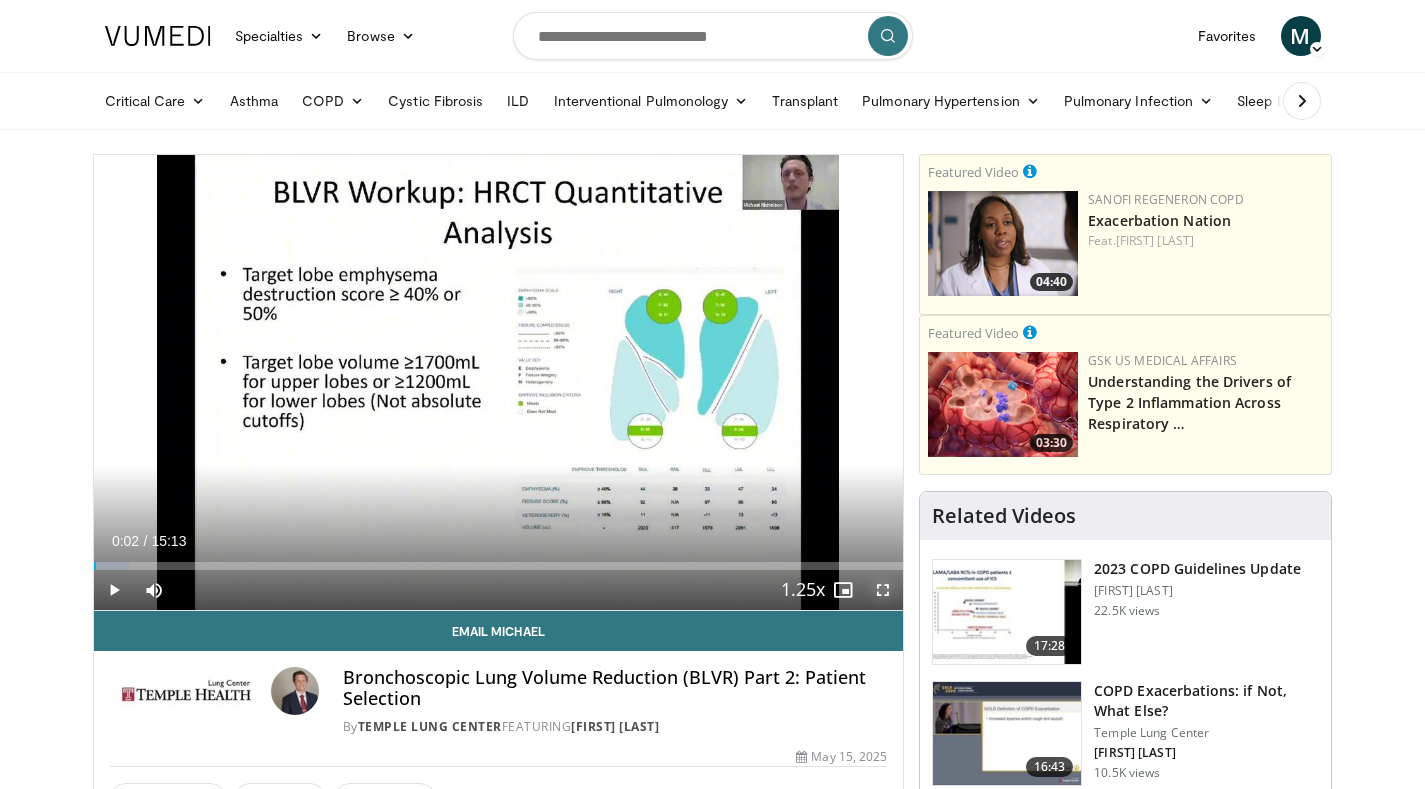 click at bounding box center (883, 590) 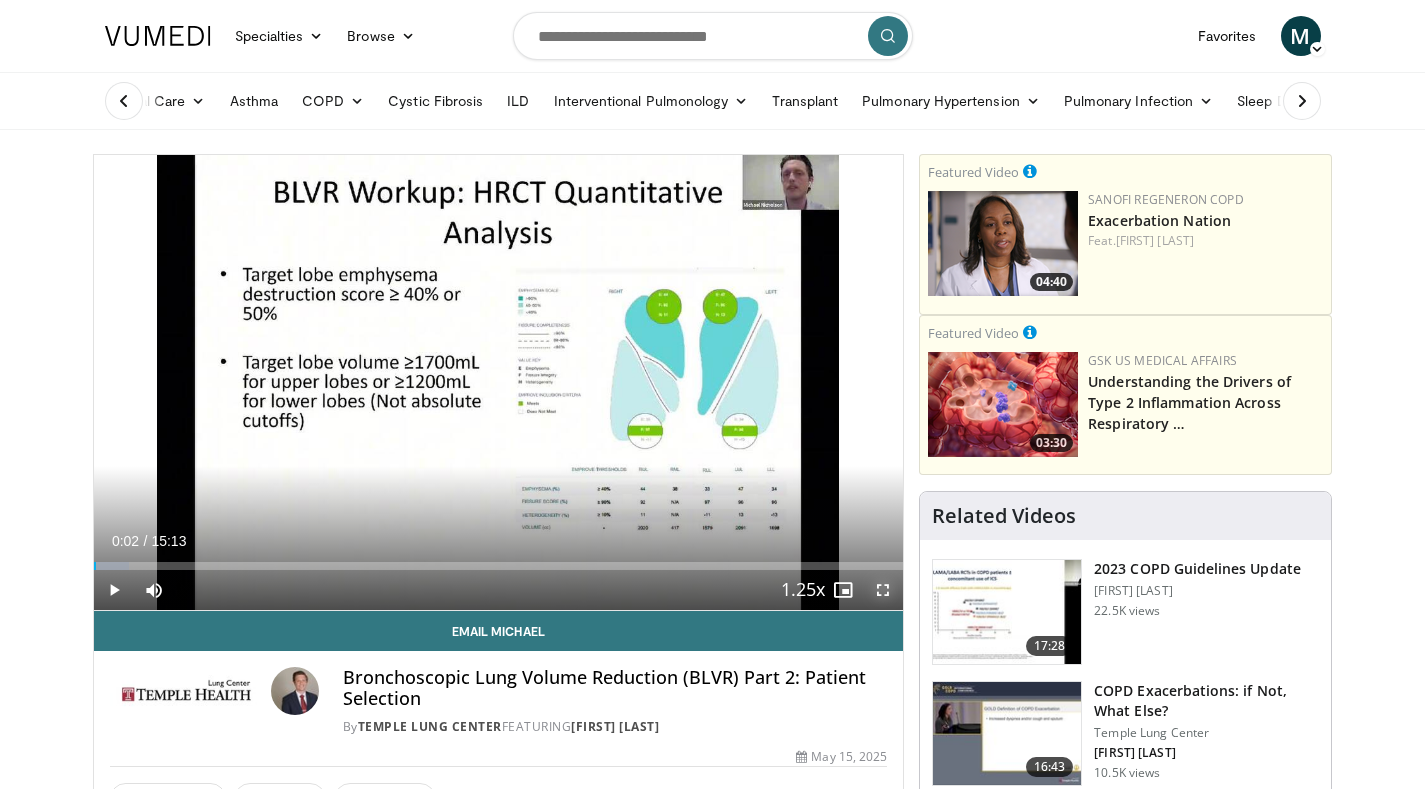 click at bounding box center (883, 590) 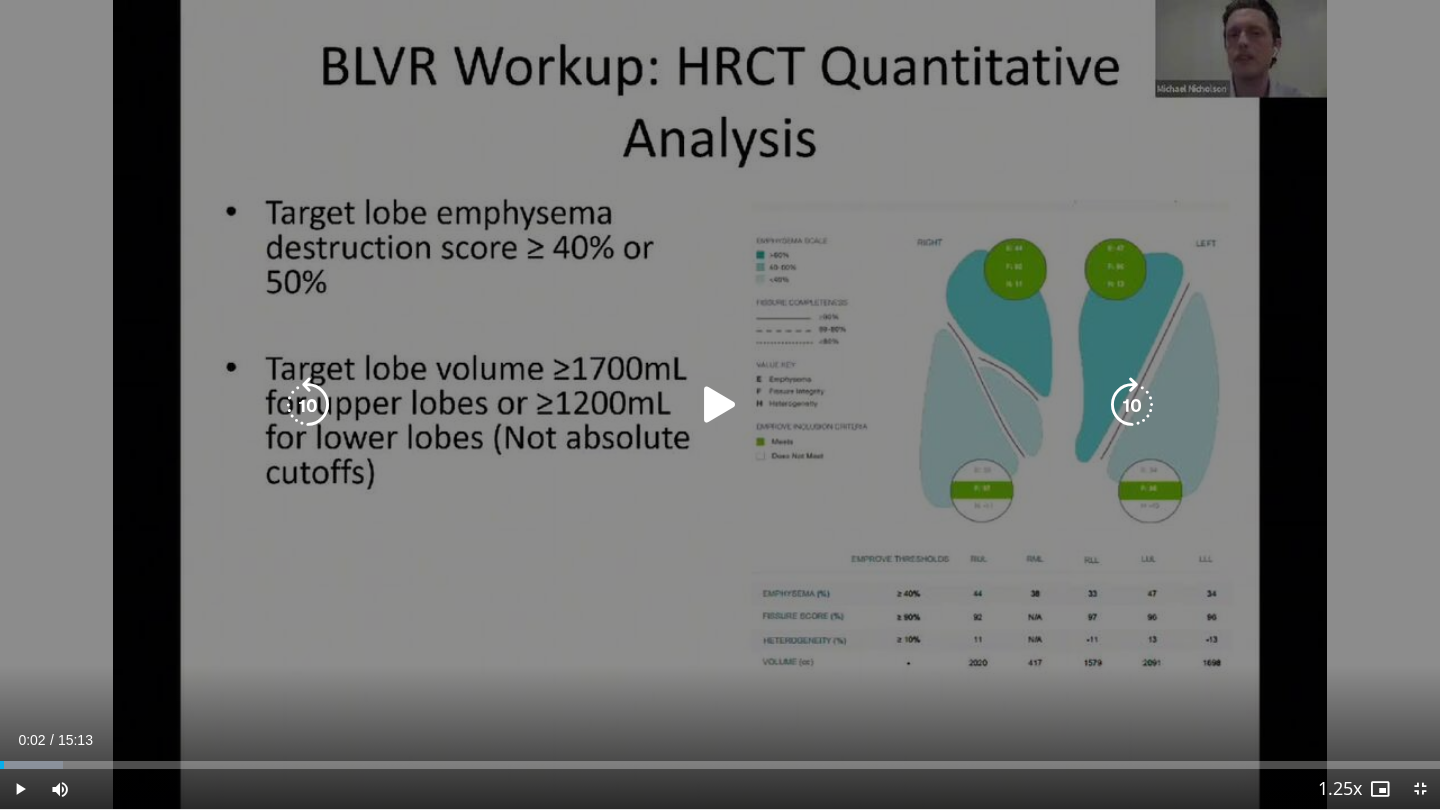 click at bounding box center [720, 405] 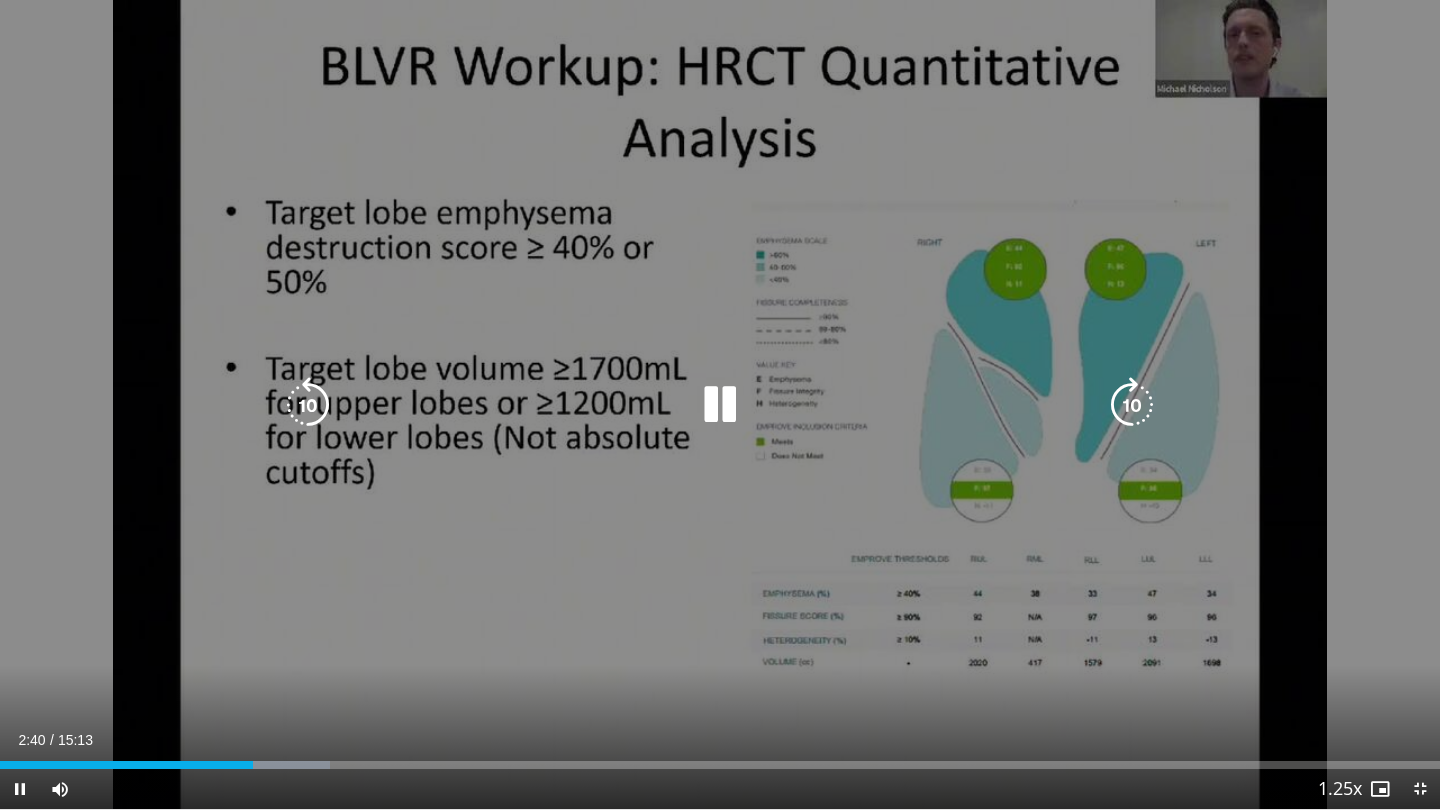 click at bounding box center [720, 405] 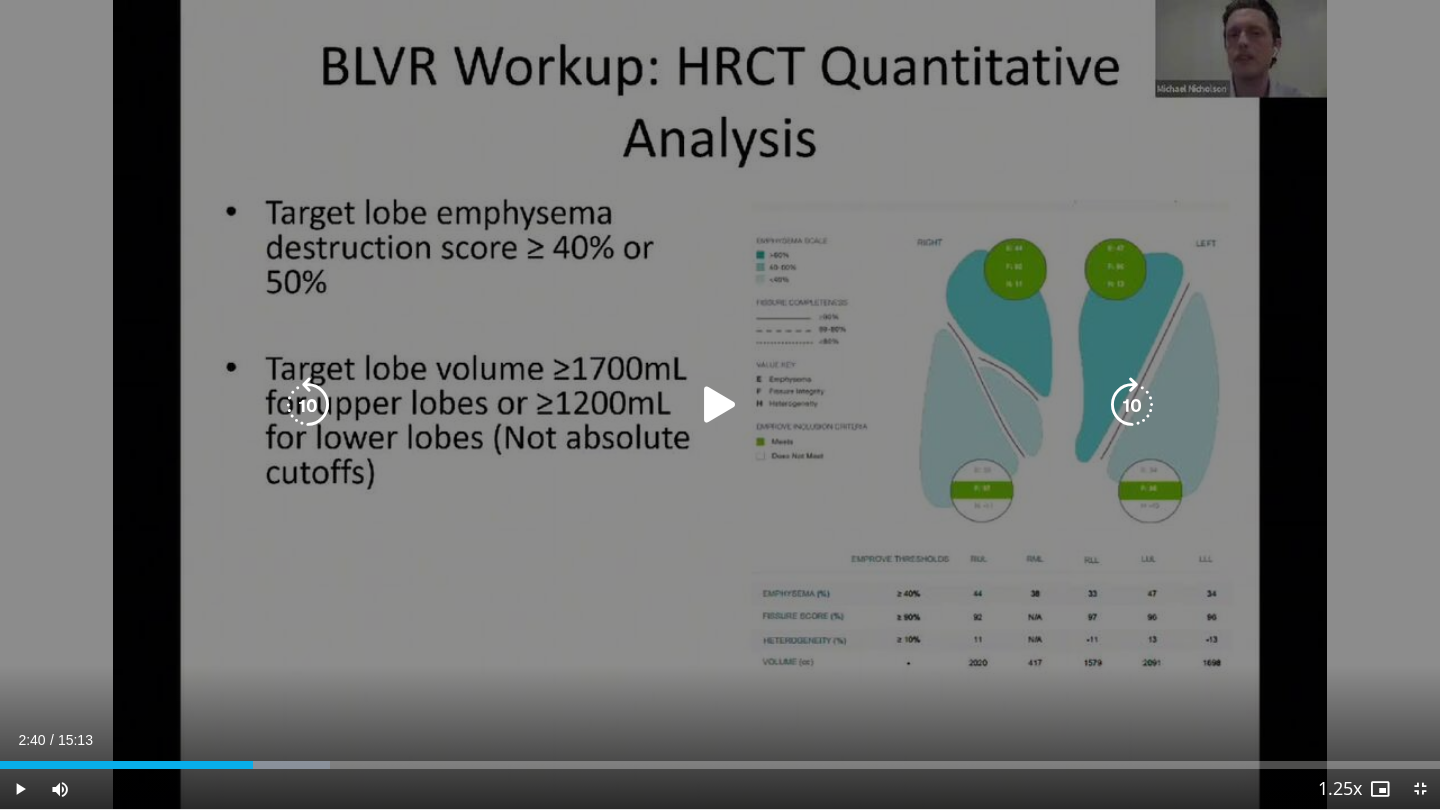 click at bounding box center (720, 405) 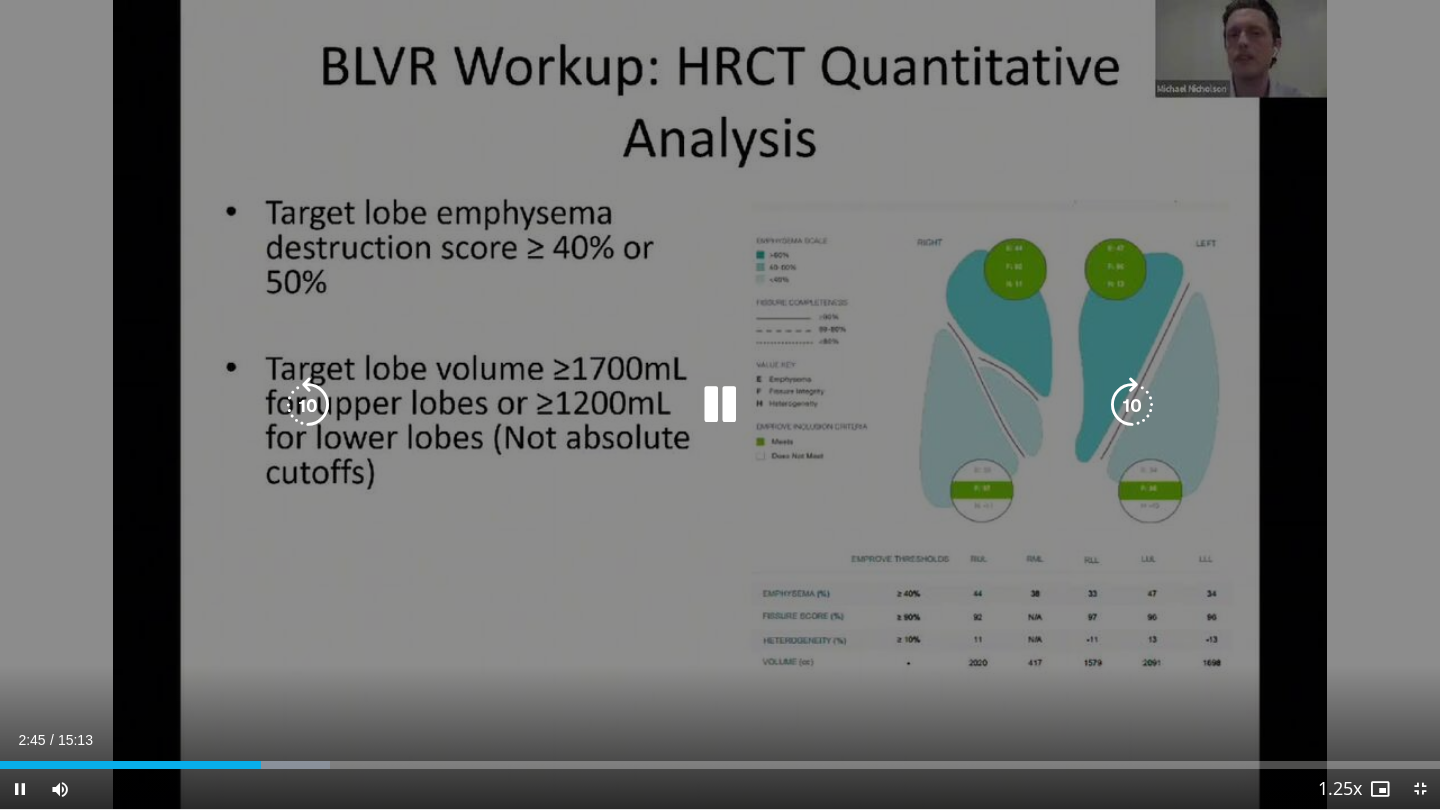 click at bounding box center [720, 405] 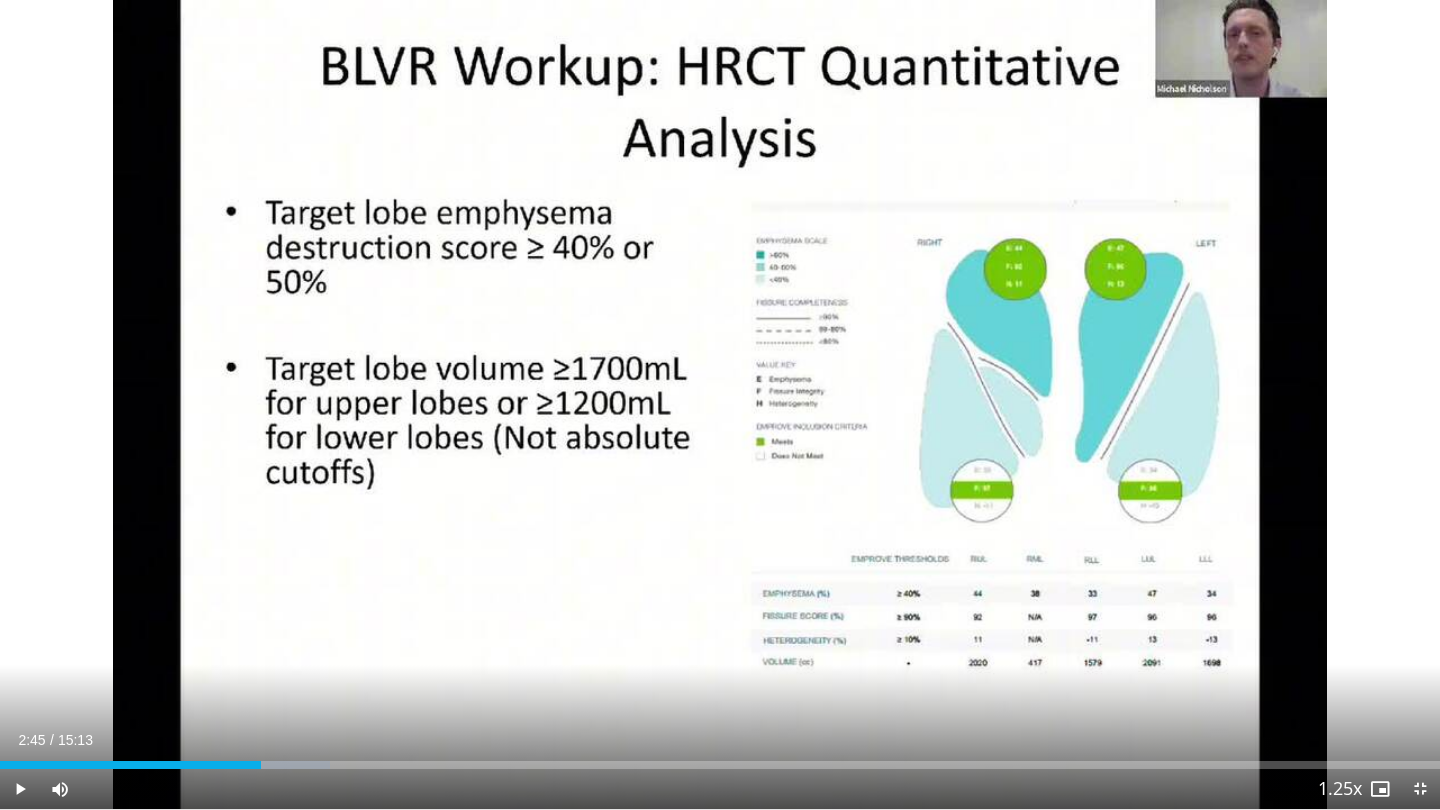 type 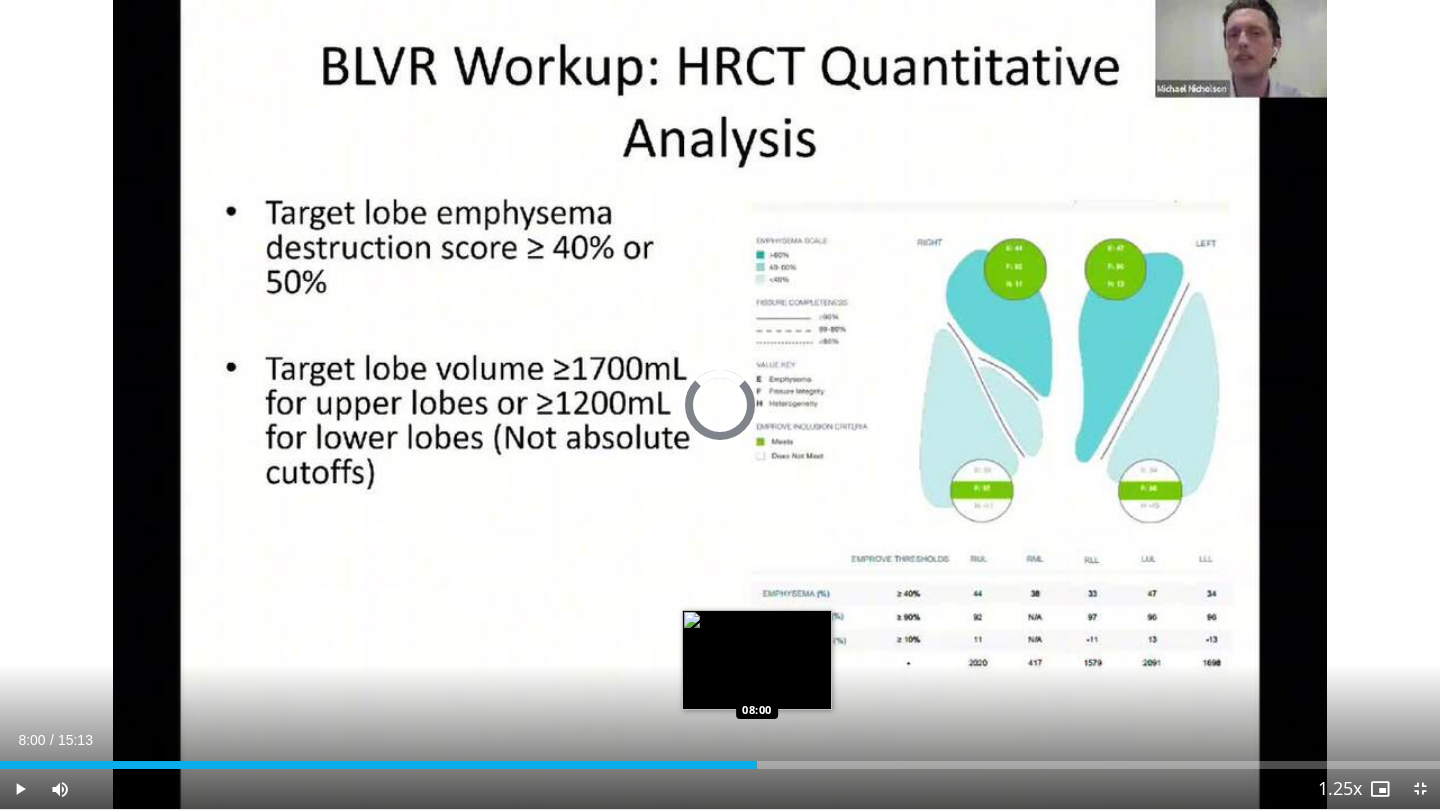 click on "08:00" at bounding box center (378, 765) 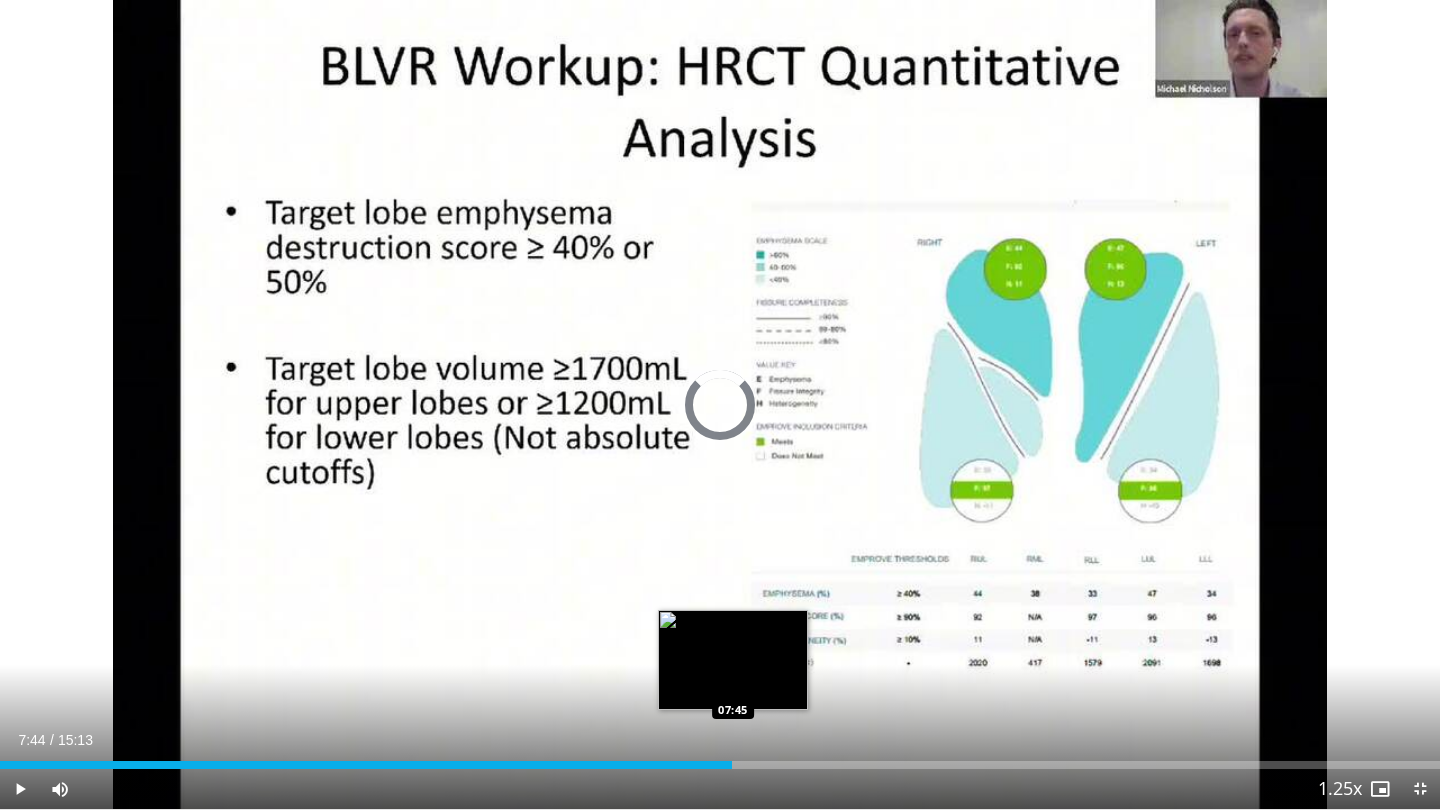 click on "Loaded :  0.00% 07:44 07:45" at bounding box center (720, 765) 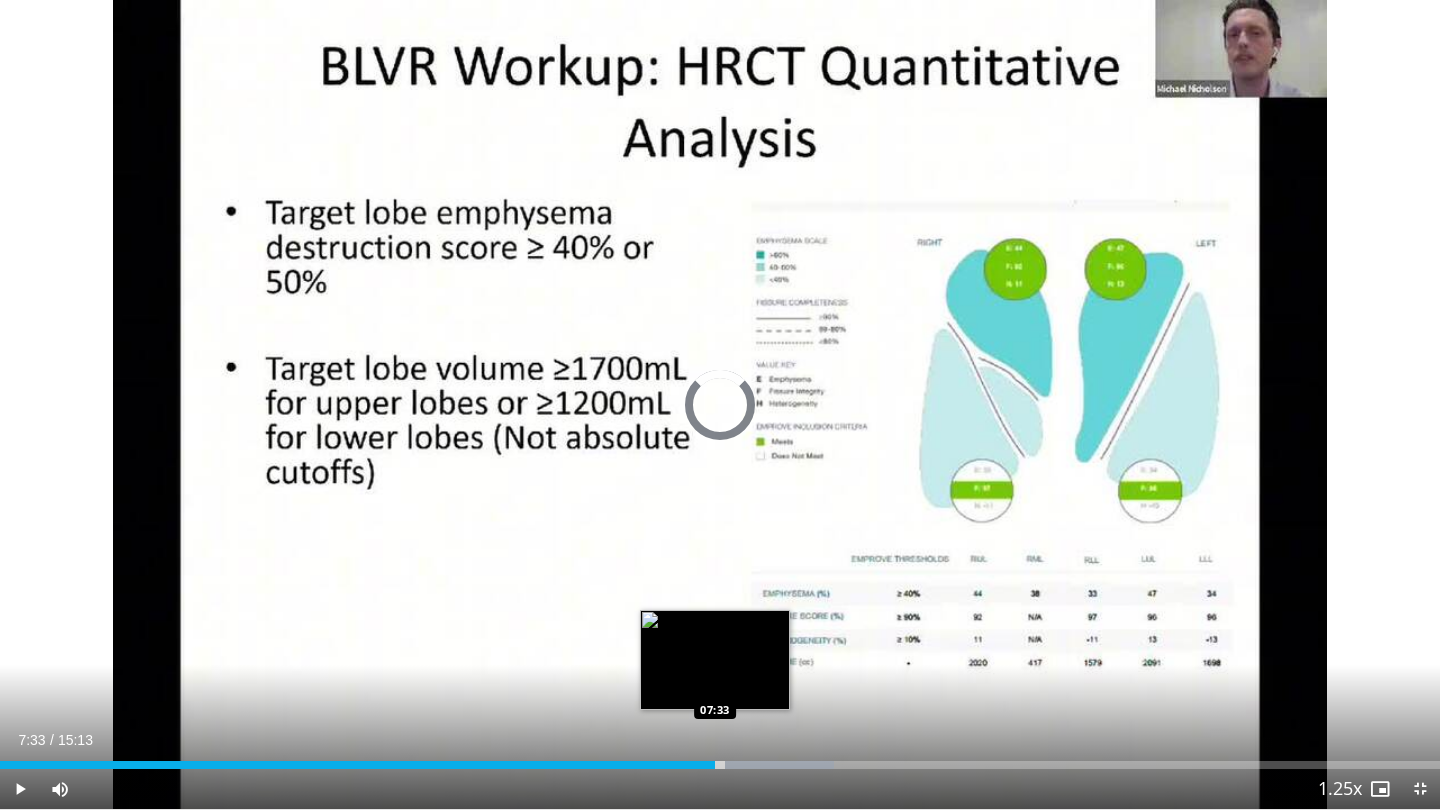 click on "07:46" at bounding box center [357, 765] 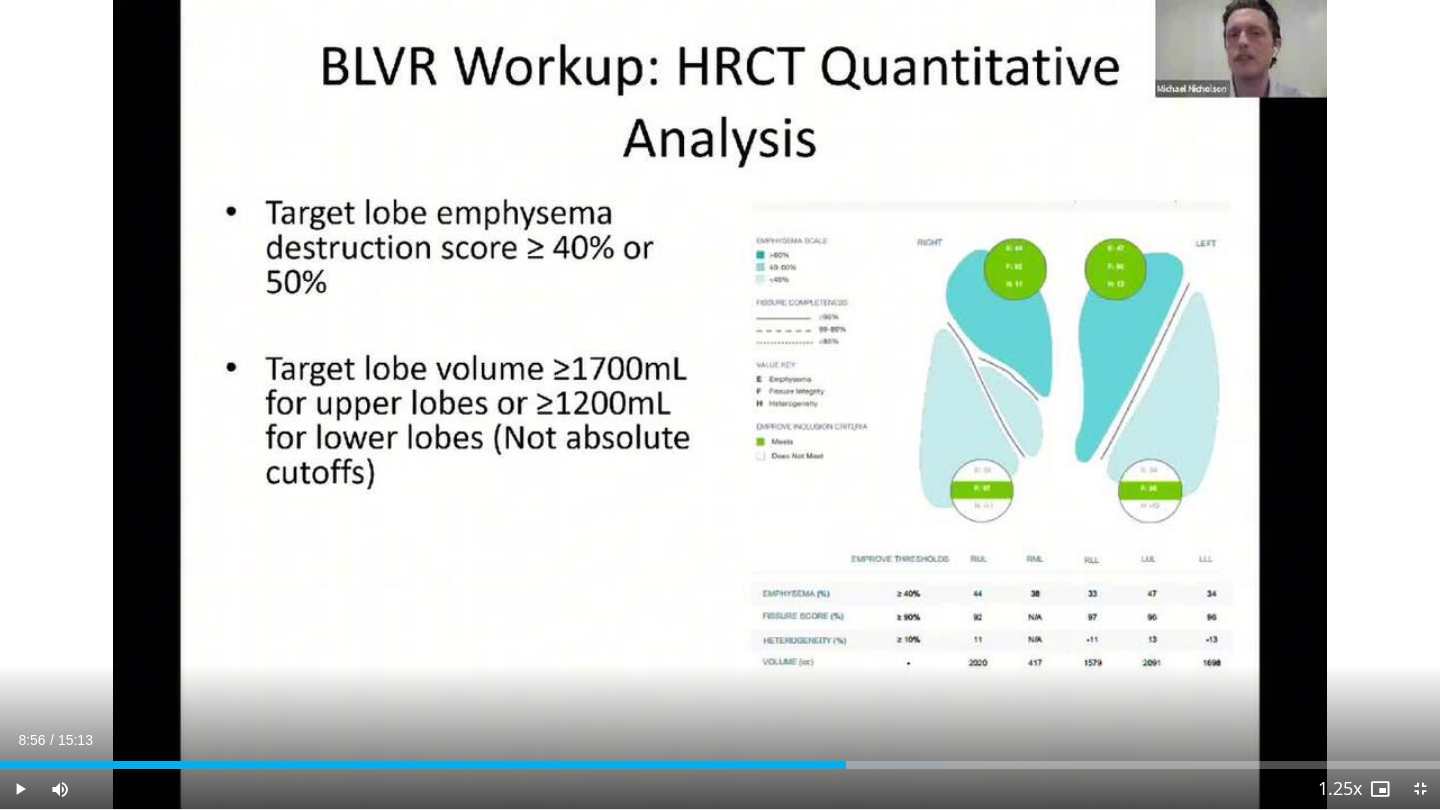 click at bounding box center [720, 405] 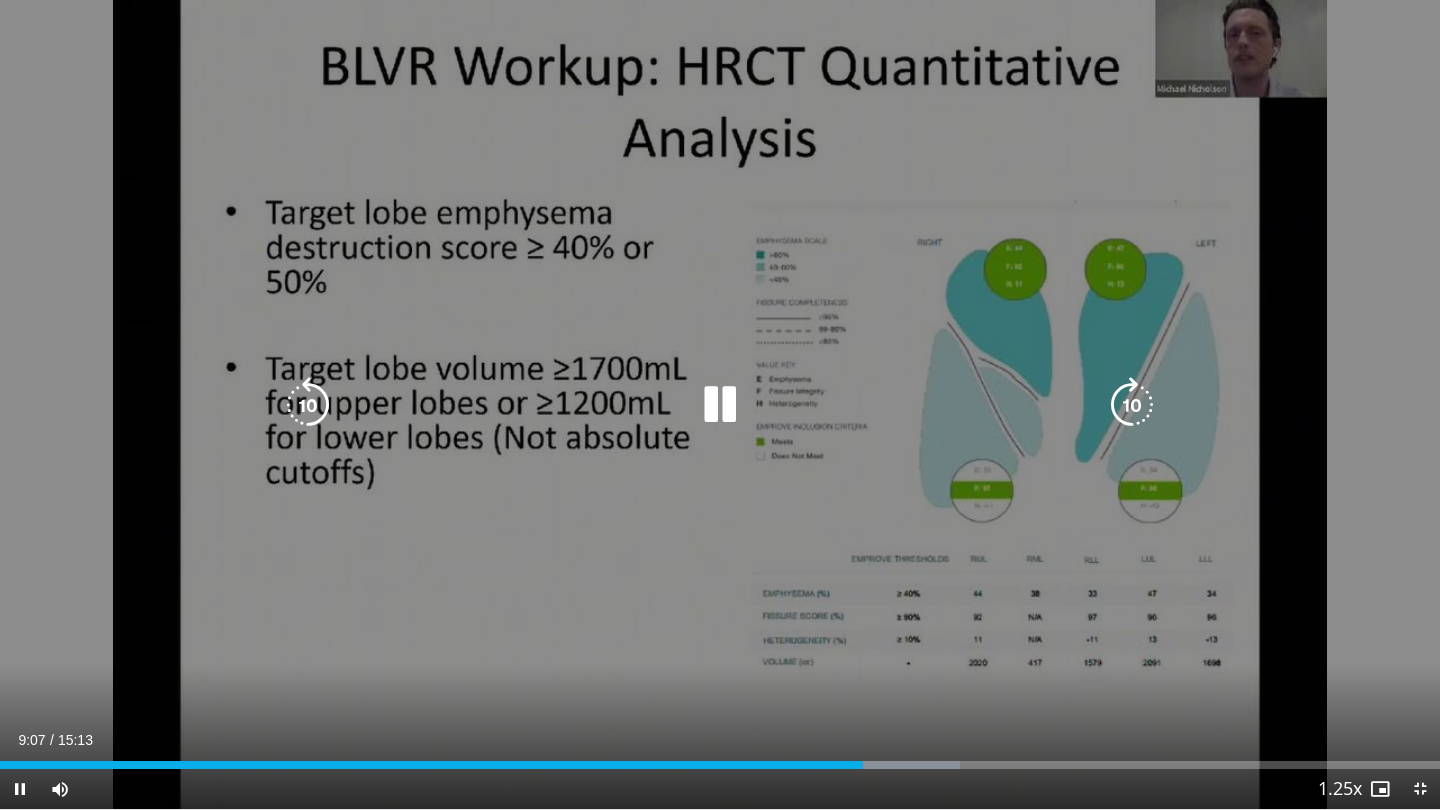 click at bounding box center (720, 405) 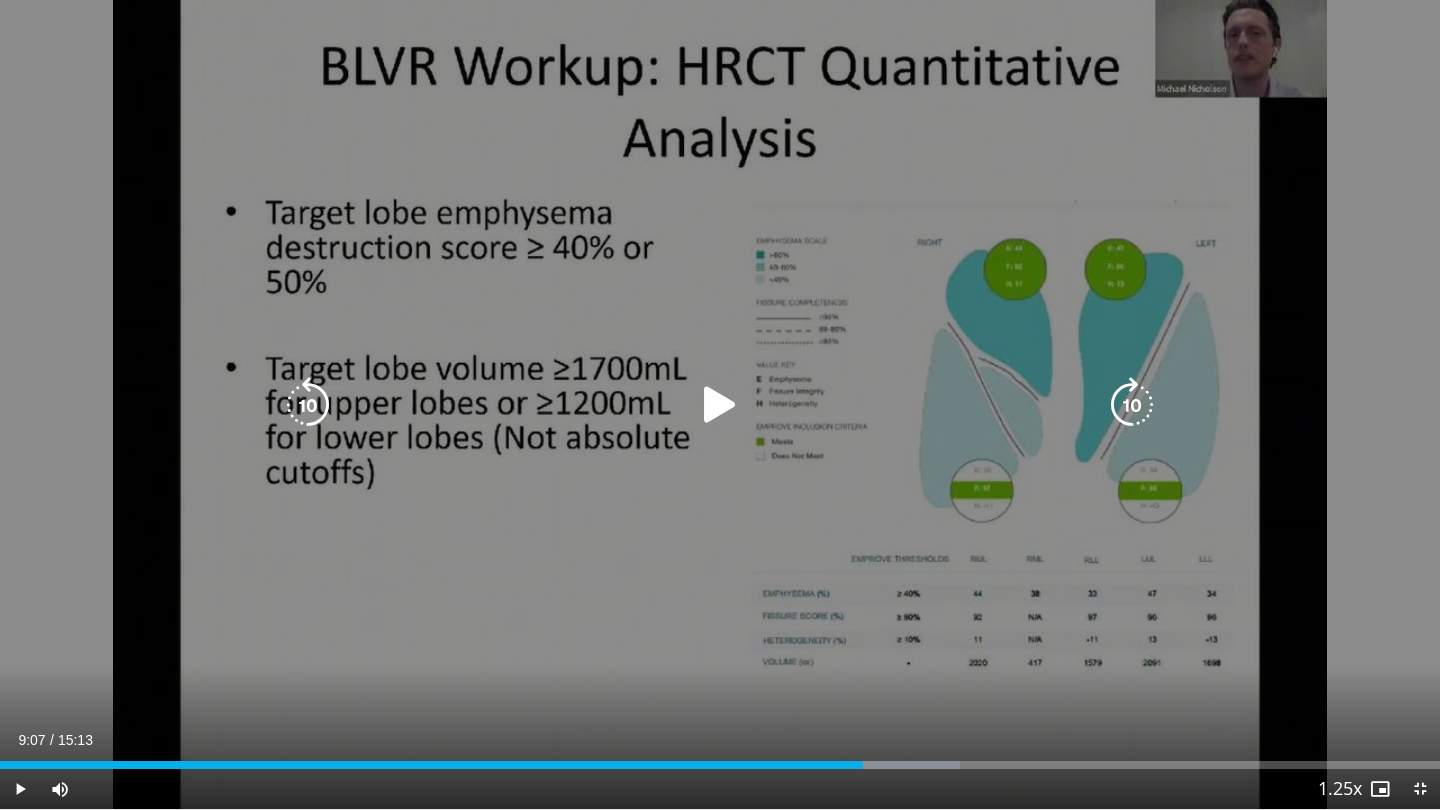click at bounding box center [720, 405] 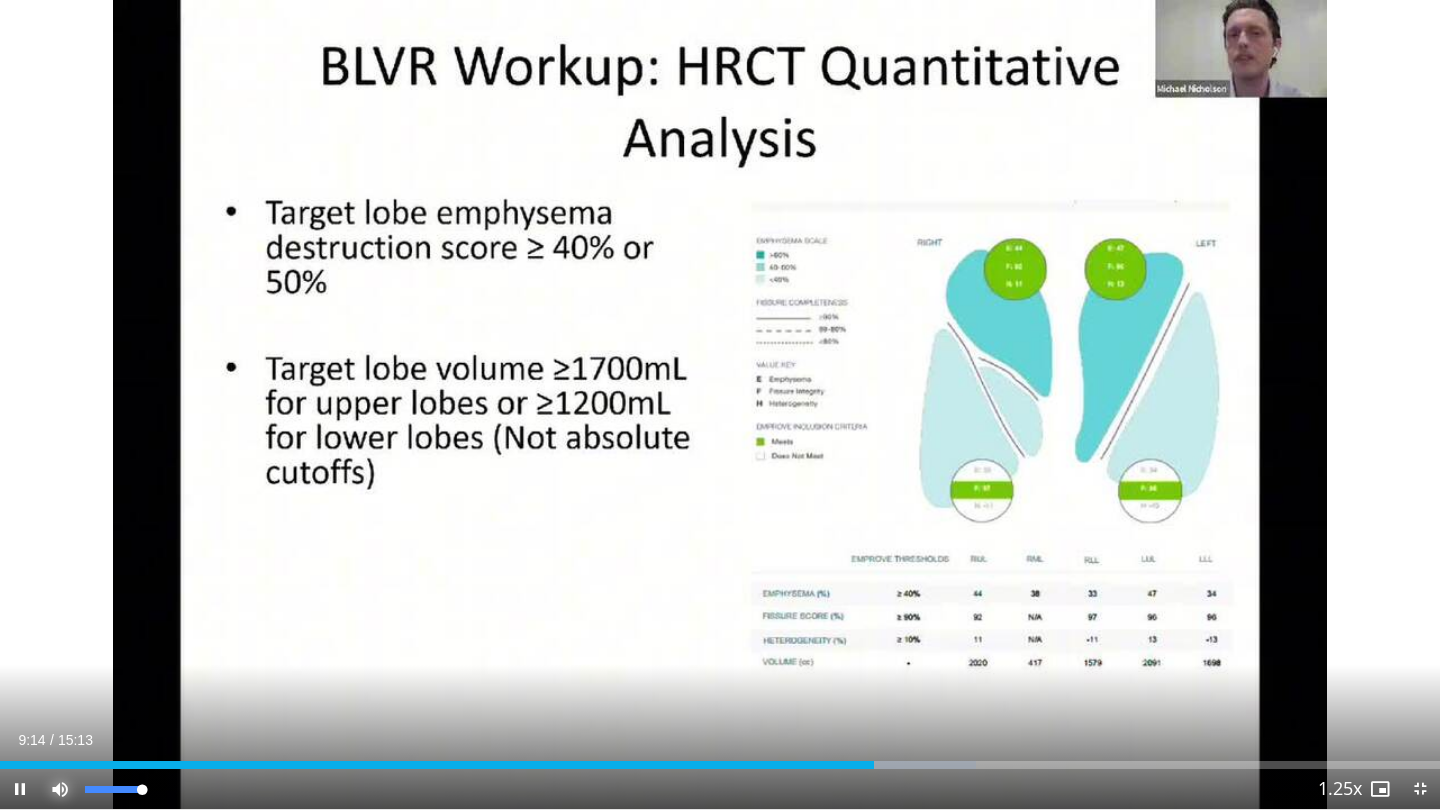 click at bounding box center [60, 789] 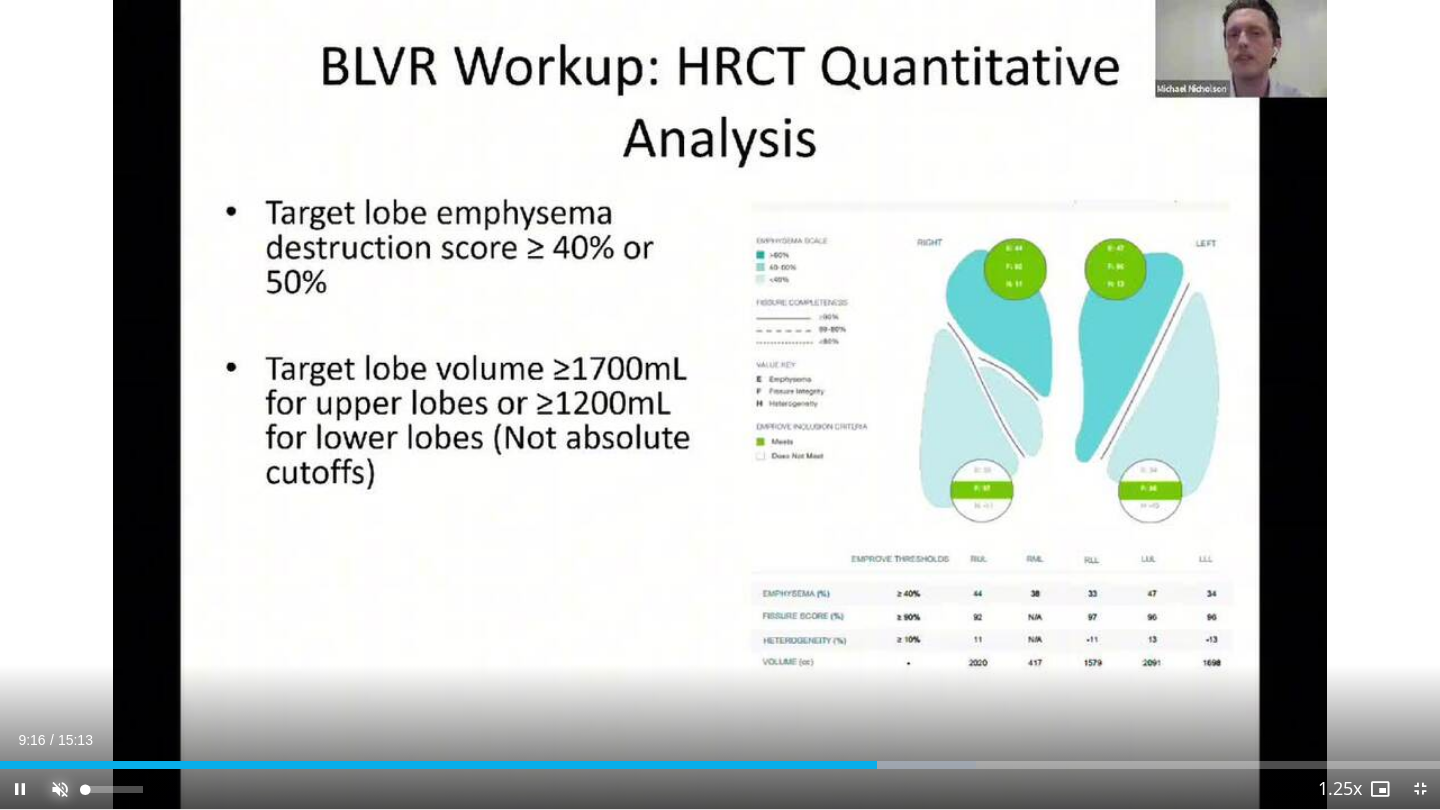 click at bounding box center [60, 789] 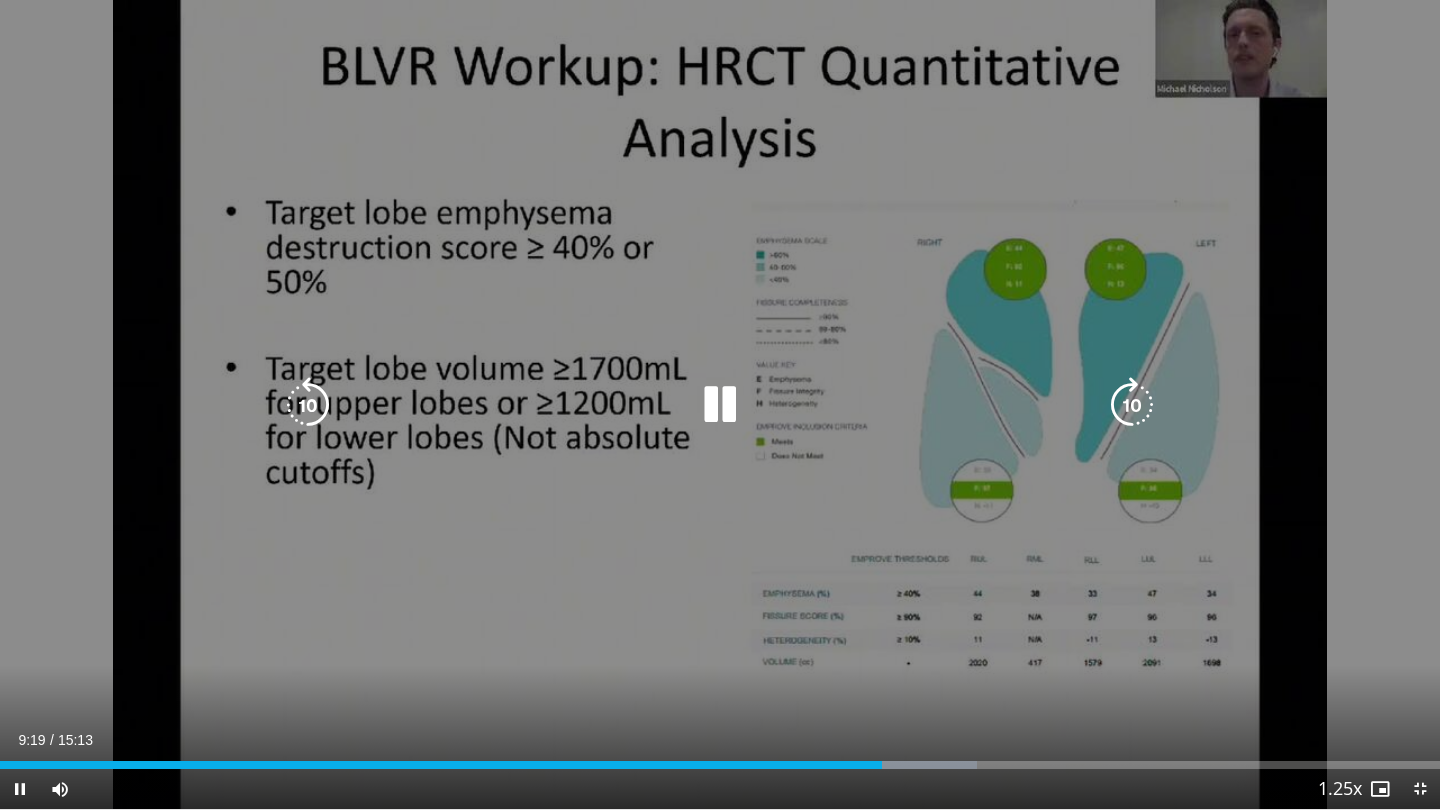click at bounding box center [720, 405] 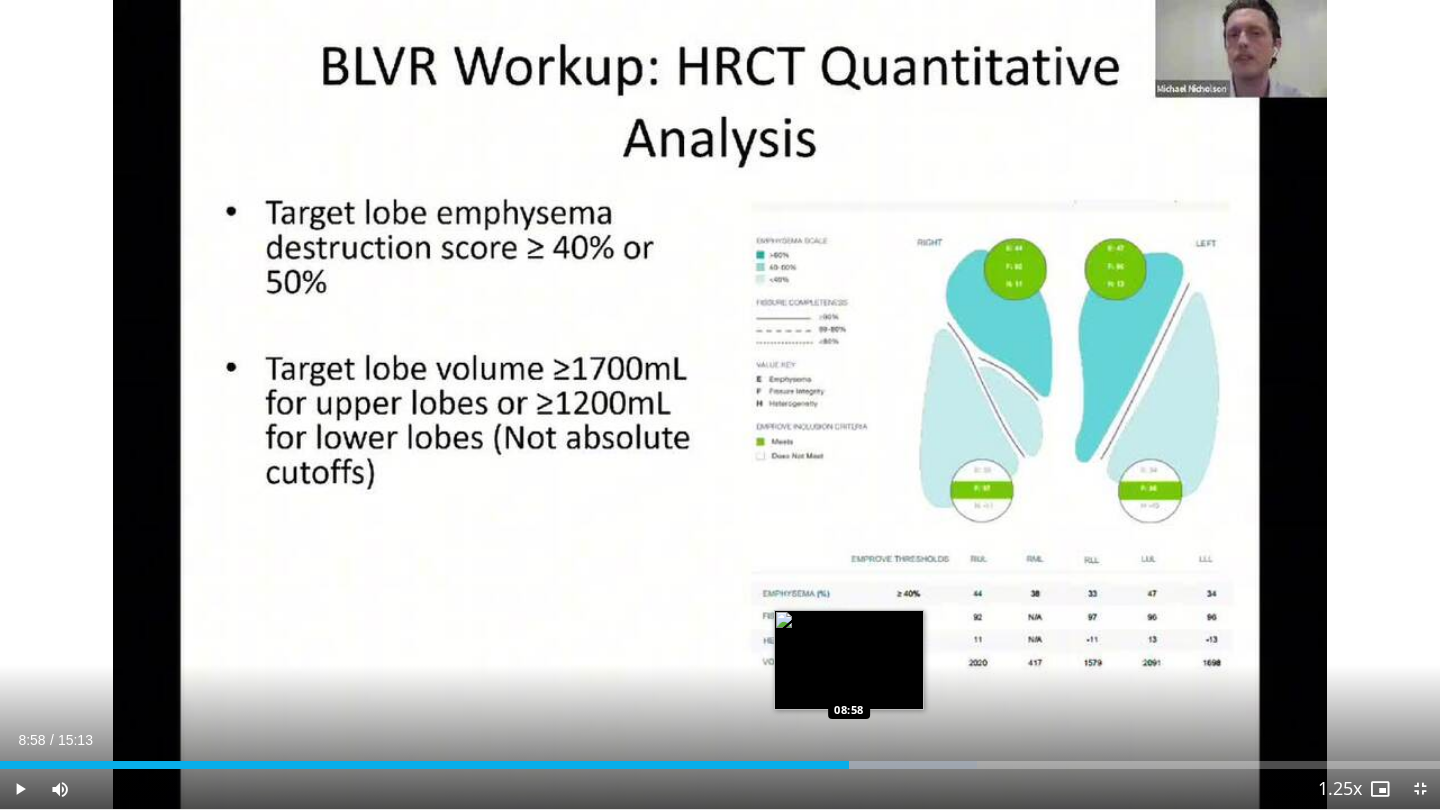 click on "08:58" at bounding box center [424, 765] 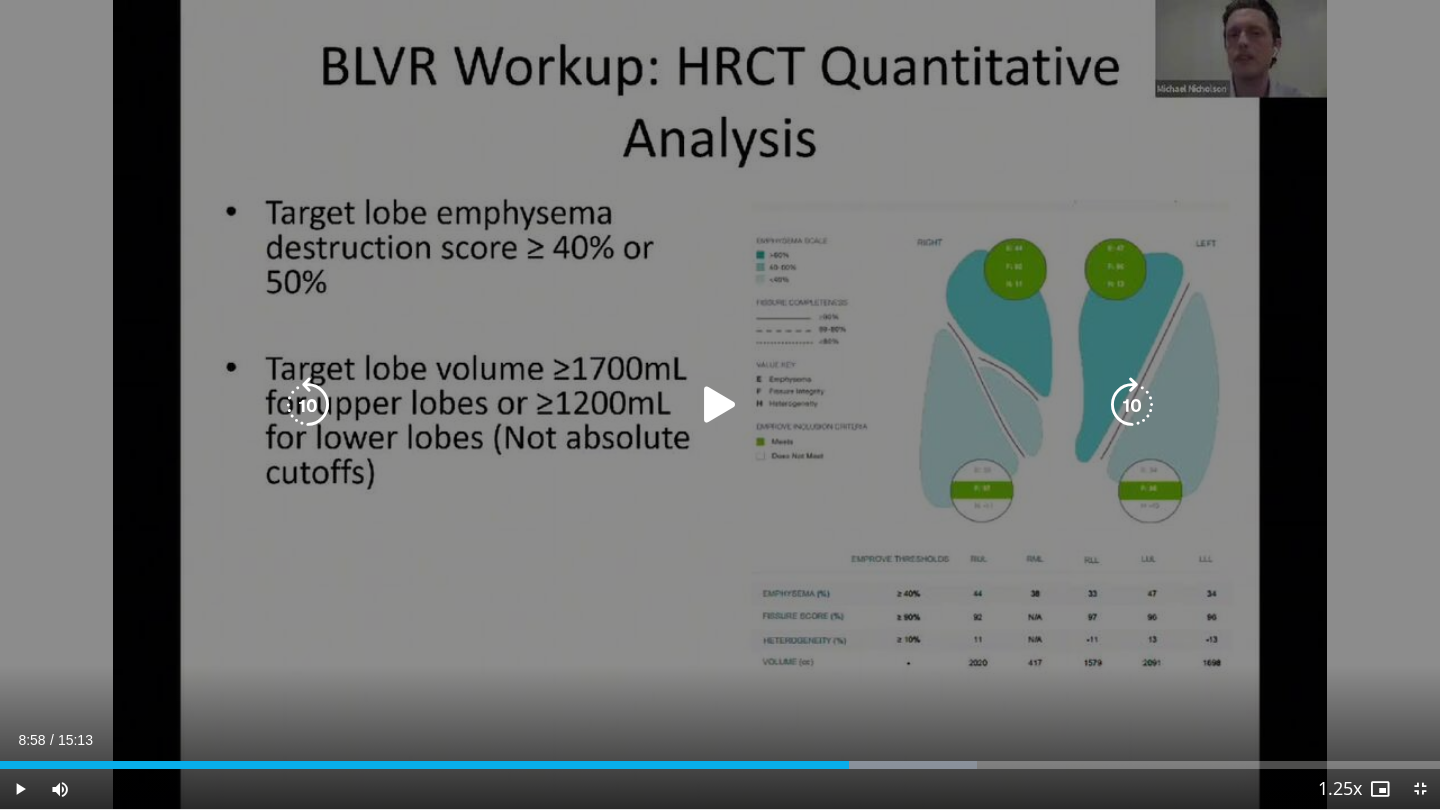 click at bounding box center (720, 405) 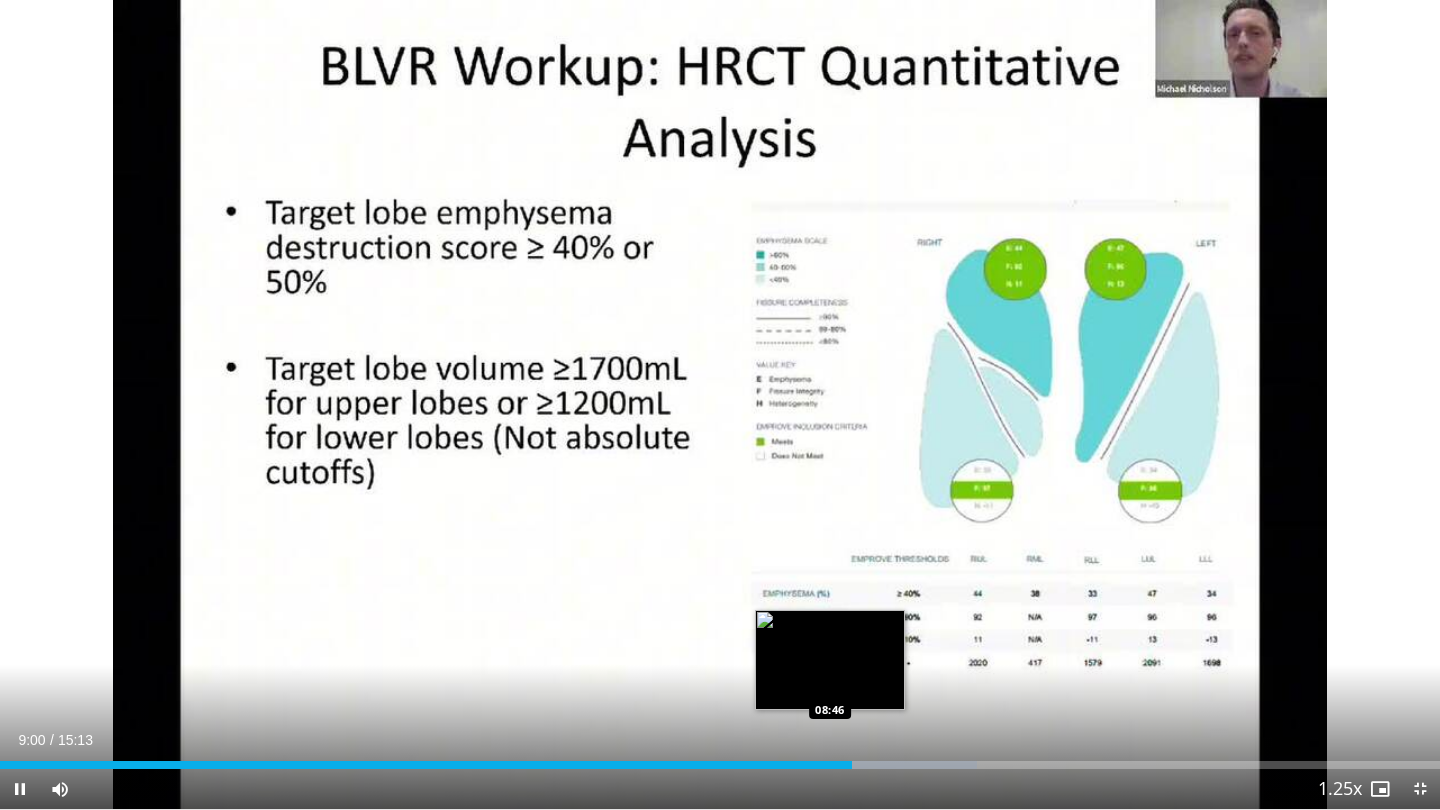 click on "09:00" at bounding box center [426, 765] 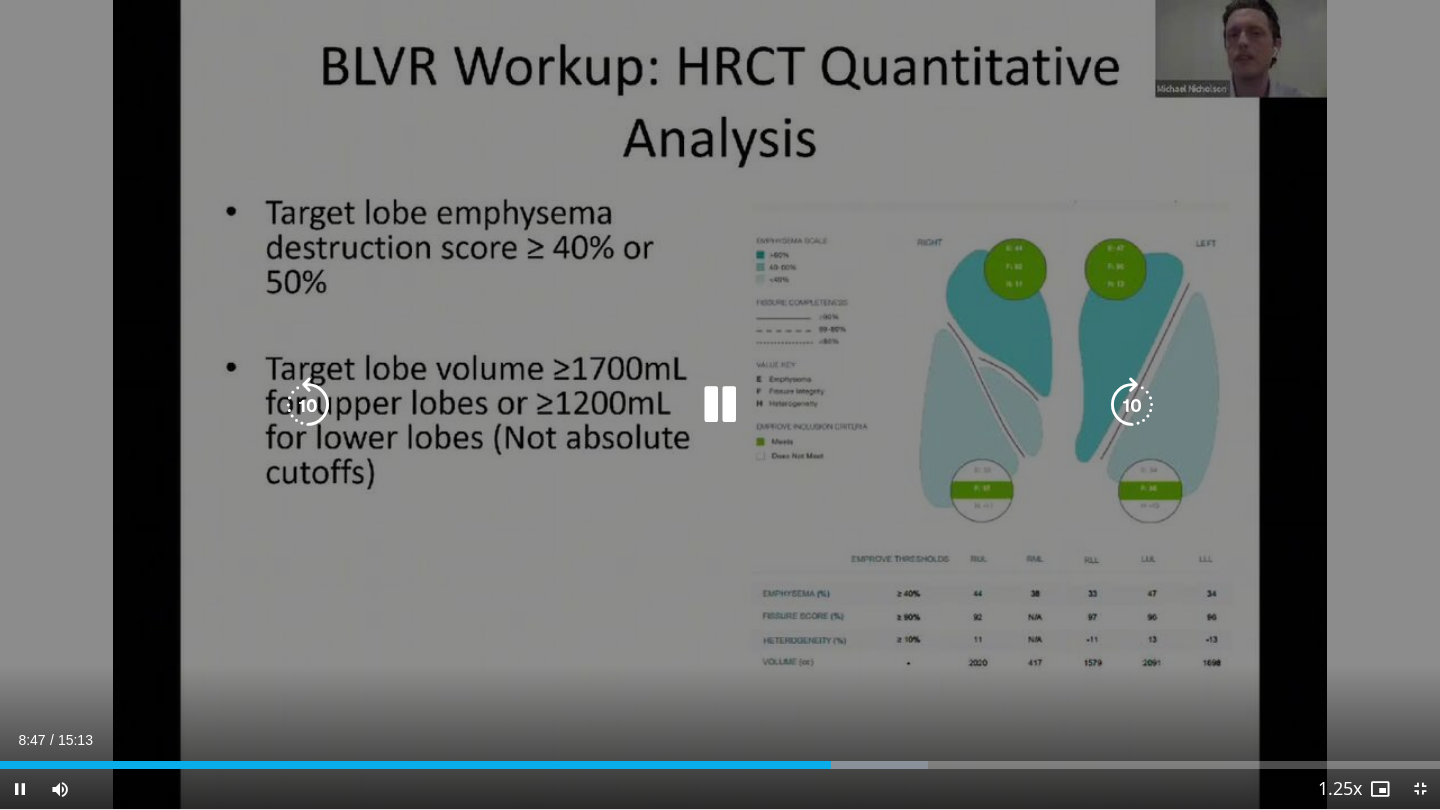 click at bounding box center (720, 405) 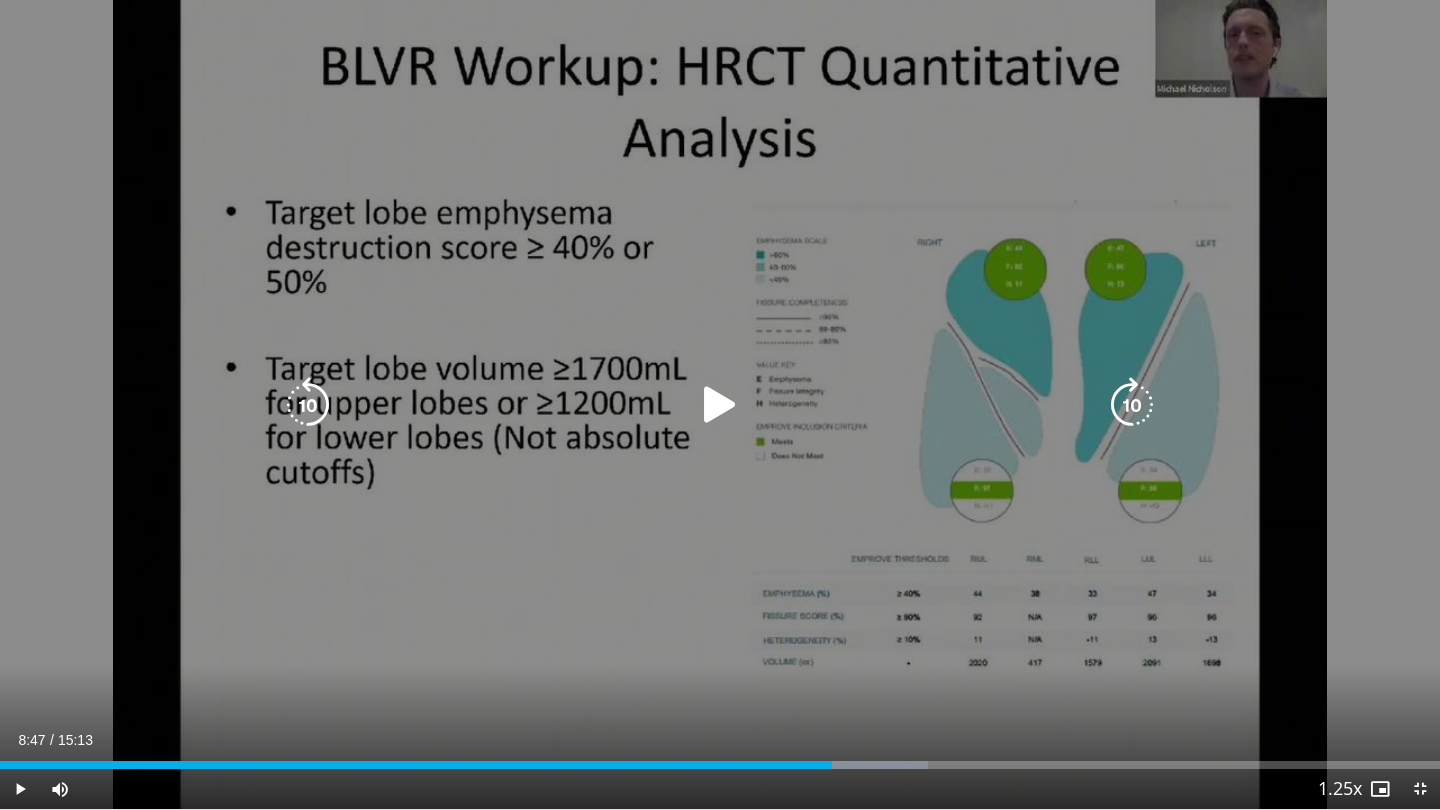 click at bounding box center [720, 405] 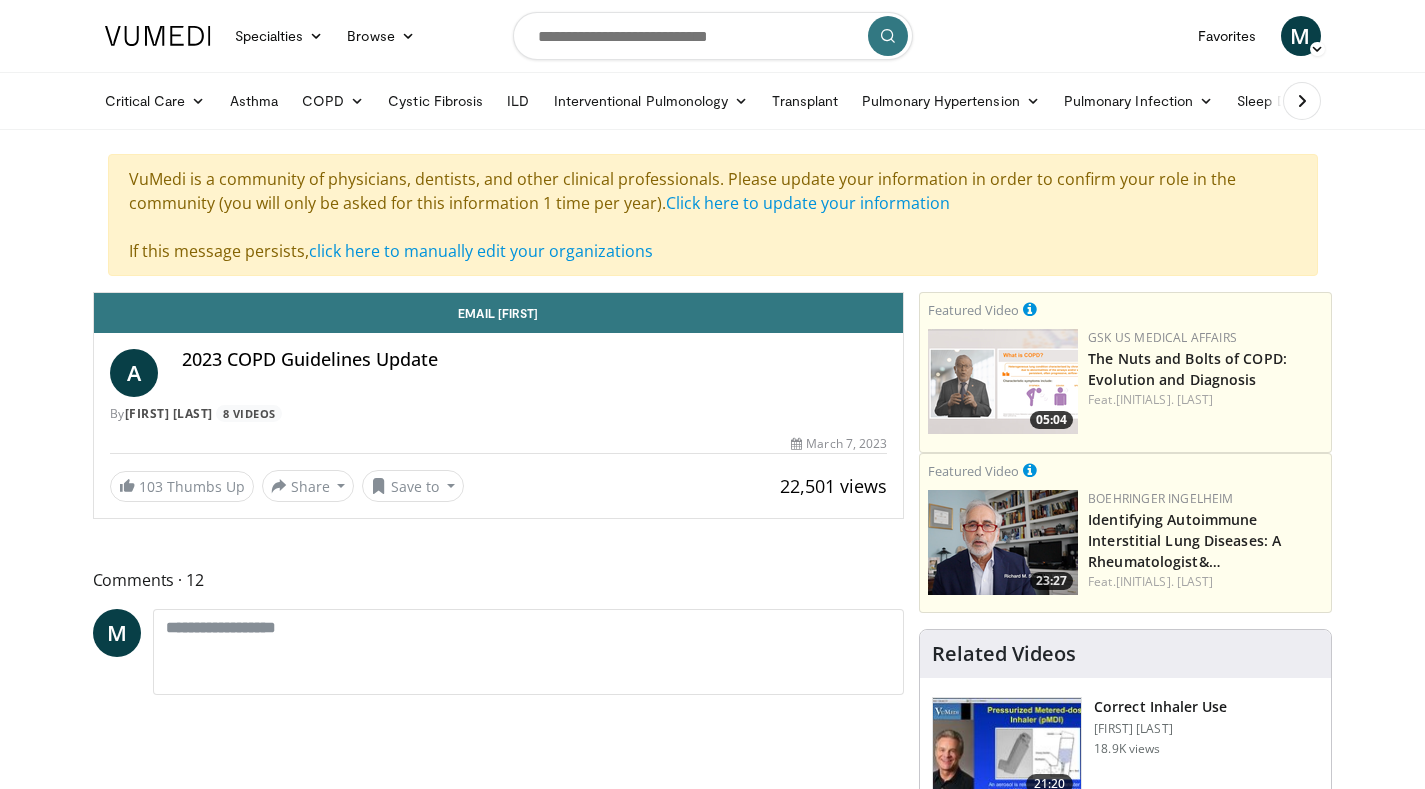 scroll, scrollTop: 0, scrollLeft: 0, axis: both 